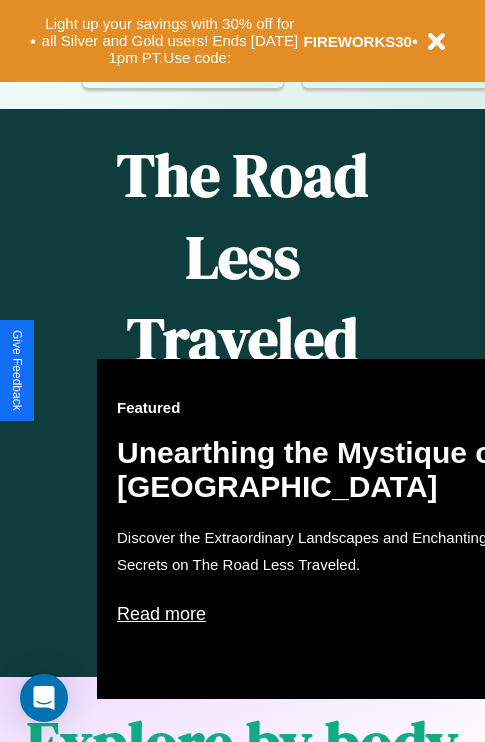 scroll, scrollTop: 817, scrollLeft: 0, axis: vertical 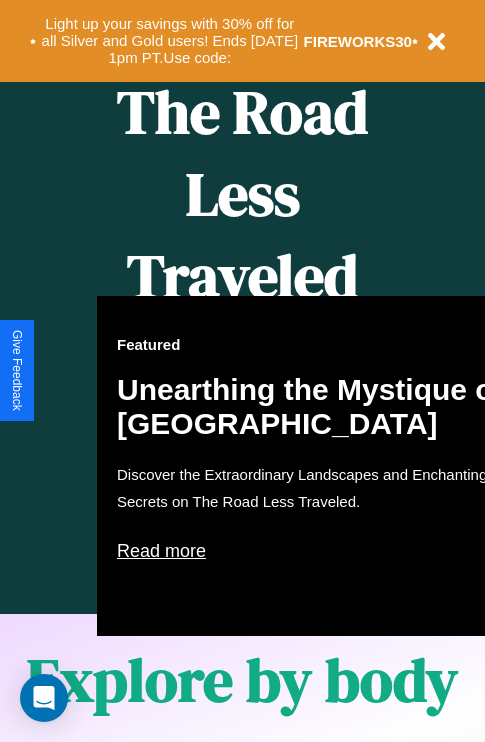 click on "Featured Unearthing the Mystique of [GEOGRAPHIC_DATA] Discover the Extraordinary Landscapes and Enchanting Secrets on The Road Less Traveled. Read more" at bounding box center [317, 466] 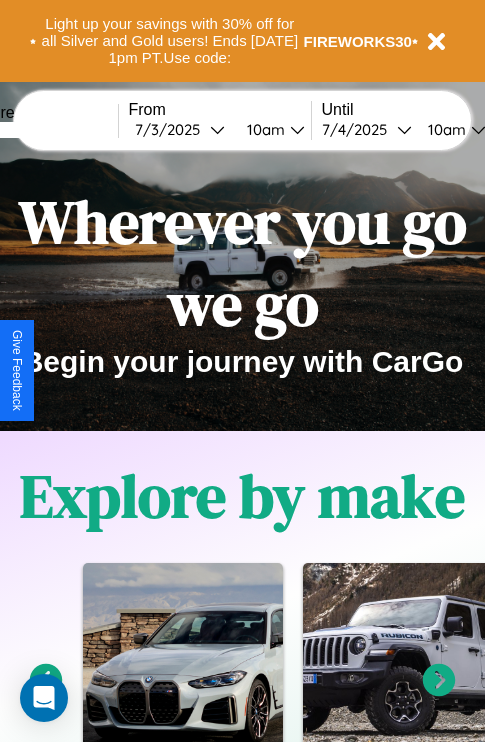 scroll, scrollTop: 0, scrollLeft: 0, axis: both 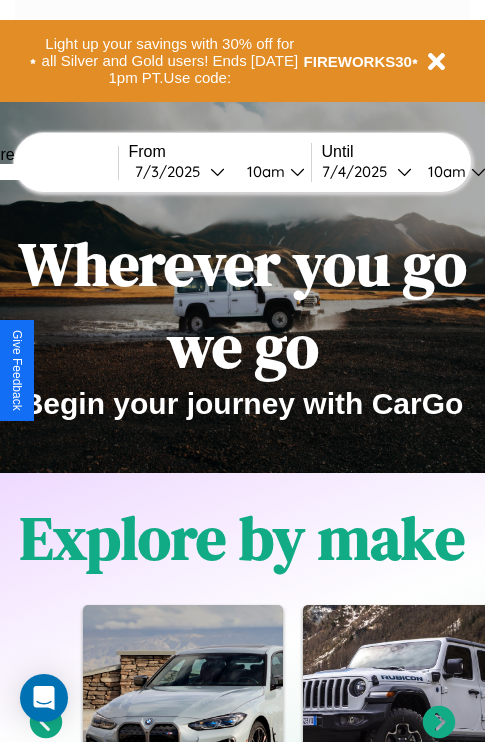 click at bounding box center (43, 172) 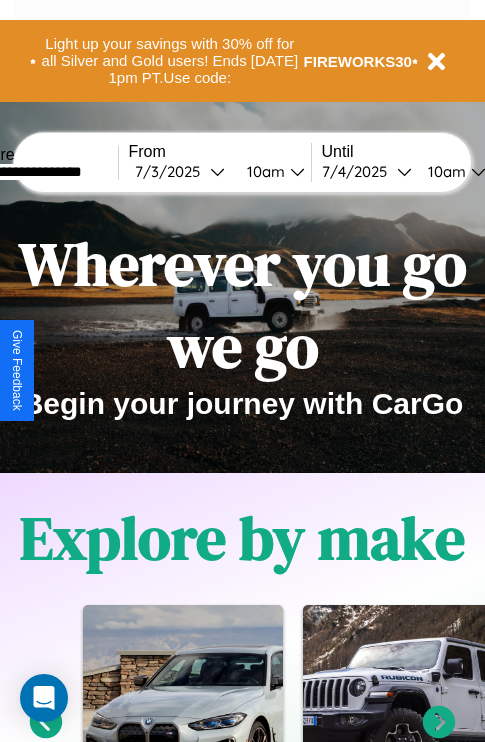 type on "**********" 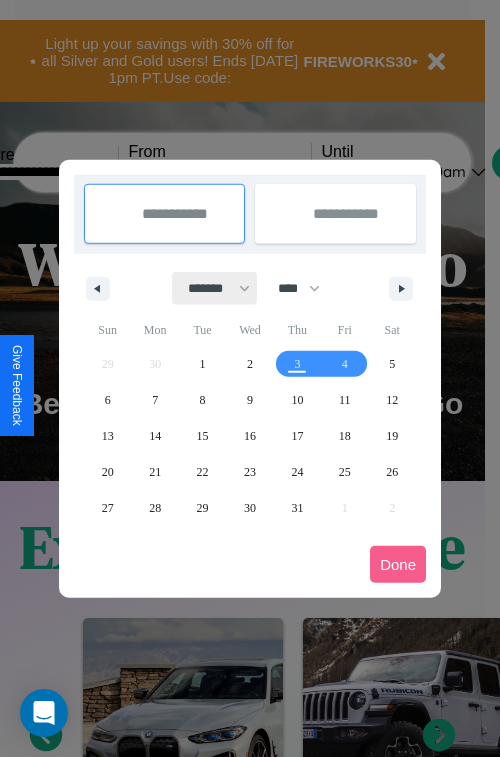 click on "******* ******** ***** ***** *** **** **** ****** ********* ******* ******** ********" at bounding box center [215, 288] 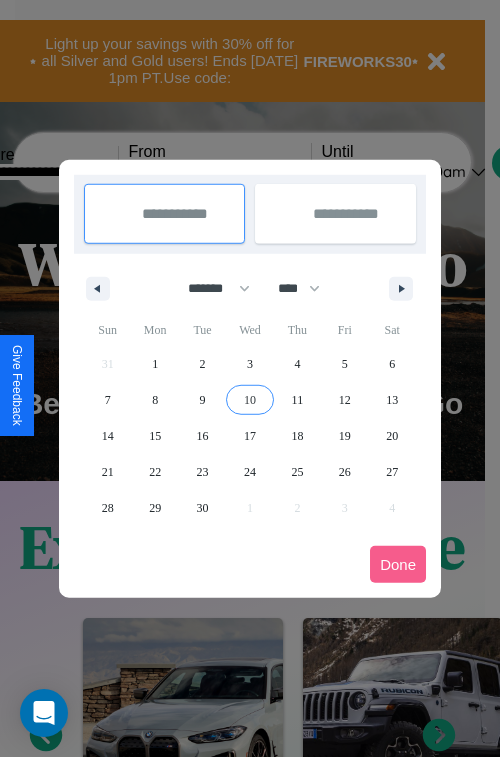 click on "10" at bounding box center [250, 400] 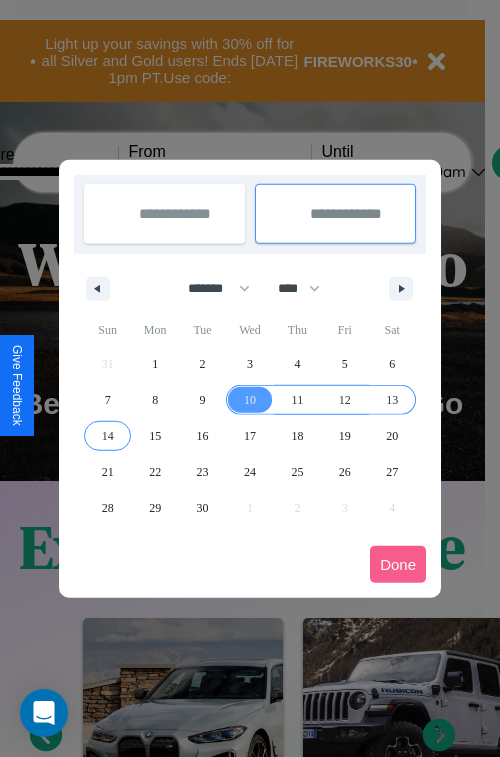 click on "14" at bounding box center [108, 436] 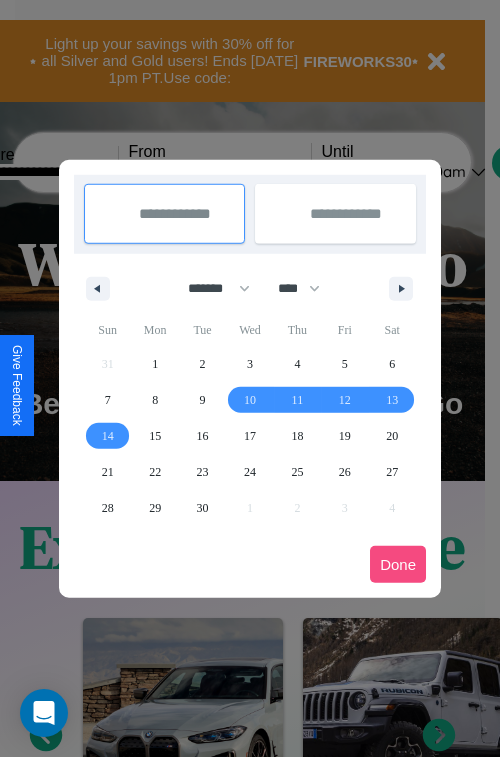 click on "Done" at bounding box center (398, 564) 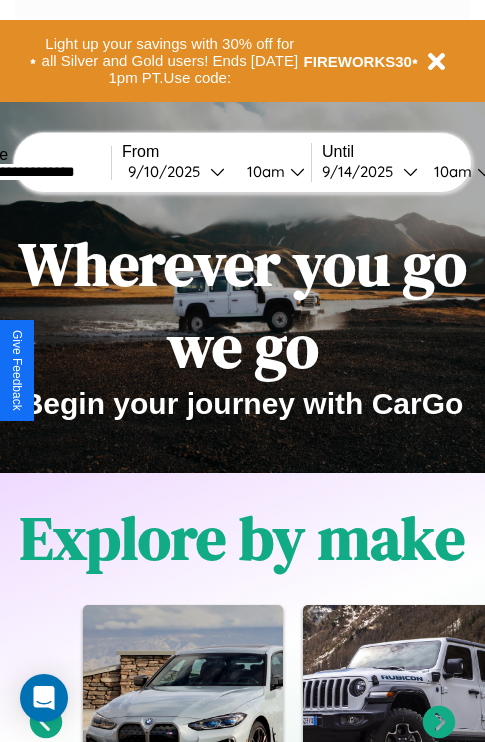 scroll, scrollTop: 0, scrollLeft: 75, axis: horizontal 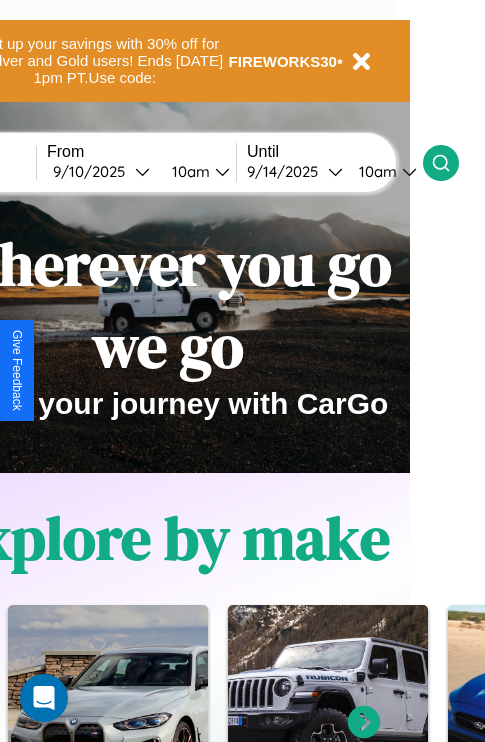click 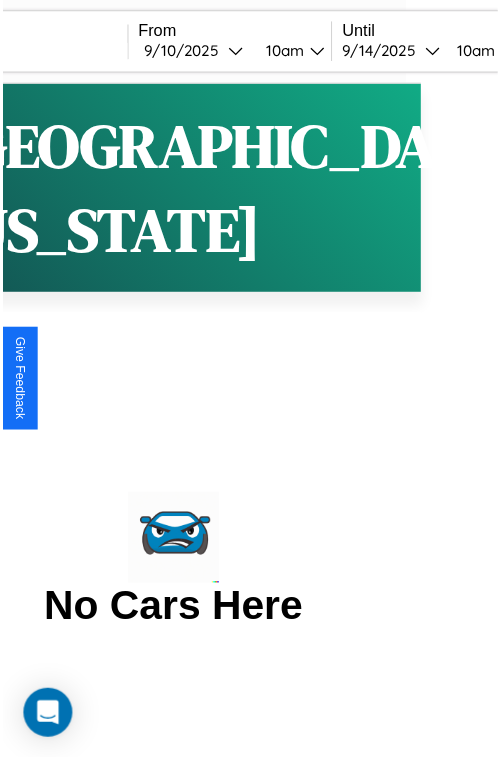 scroll, scrollTop: 0, scrollLeft: 0, axis: both 